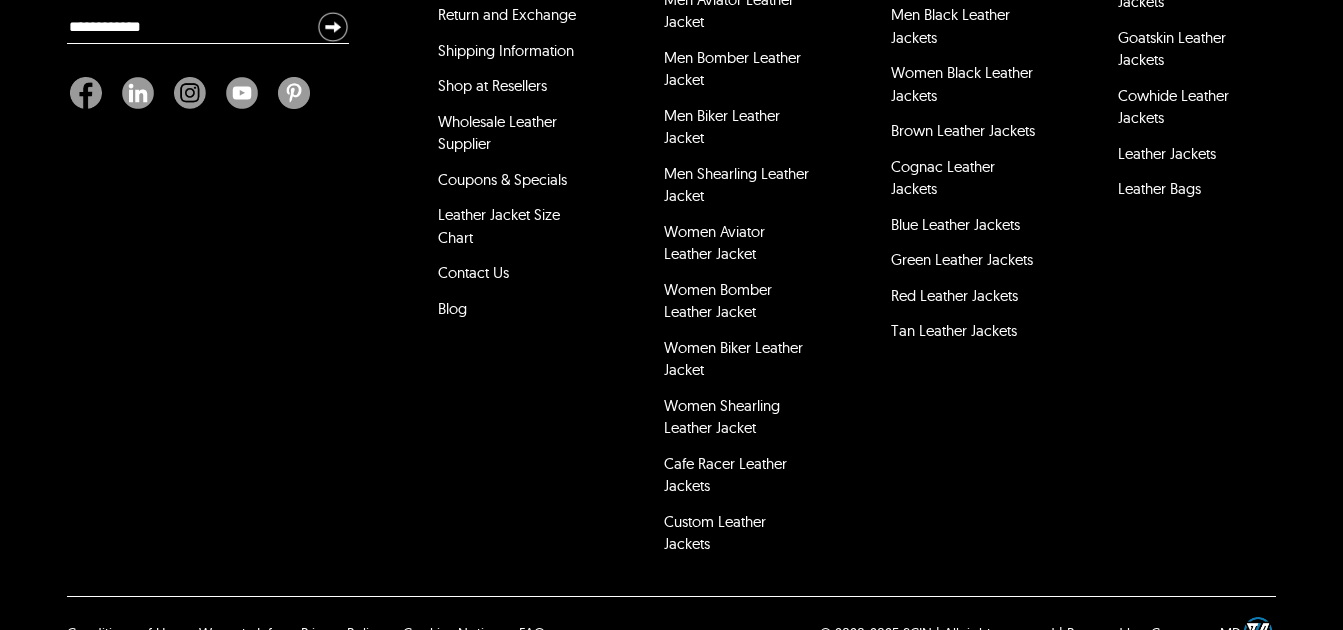 scroll, scrollTop: 8194, scrollLeft: 0, axis: vertical 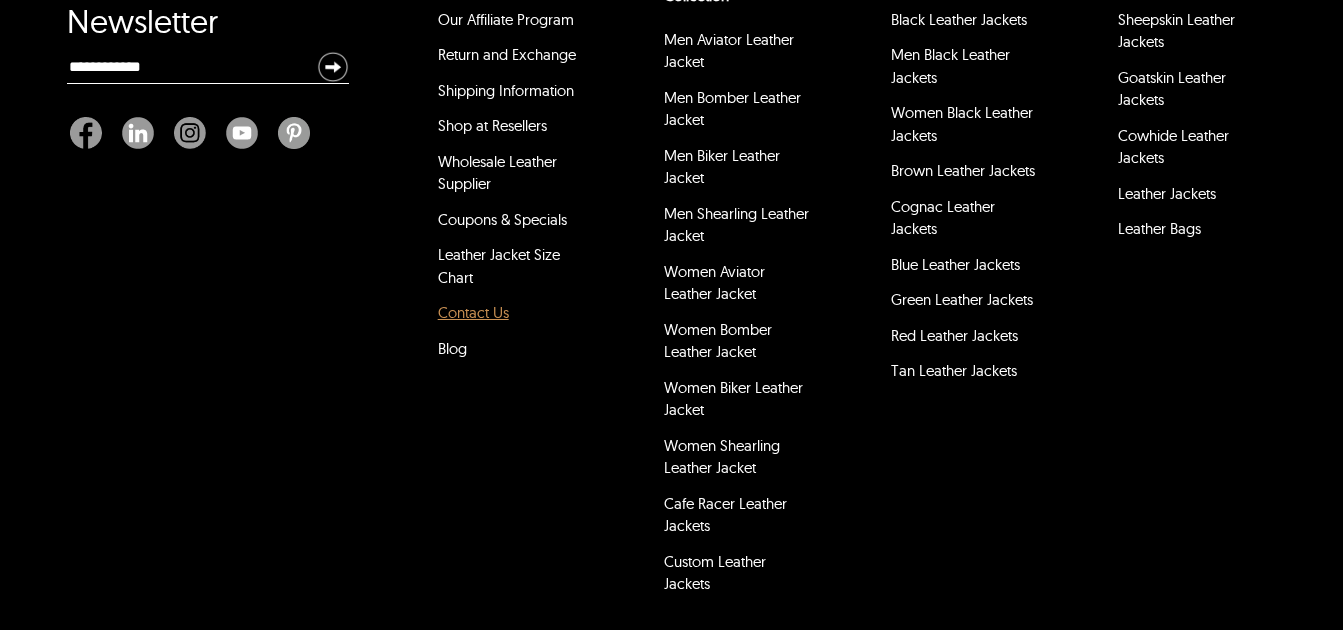 click on "Contact Us" at bounding box center (473, 312) 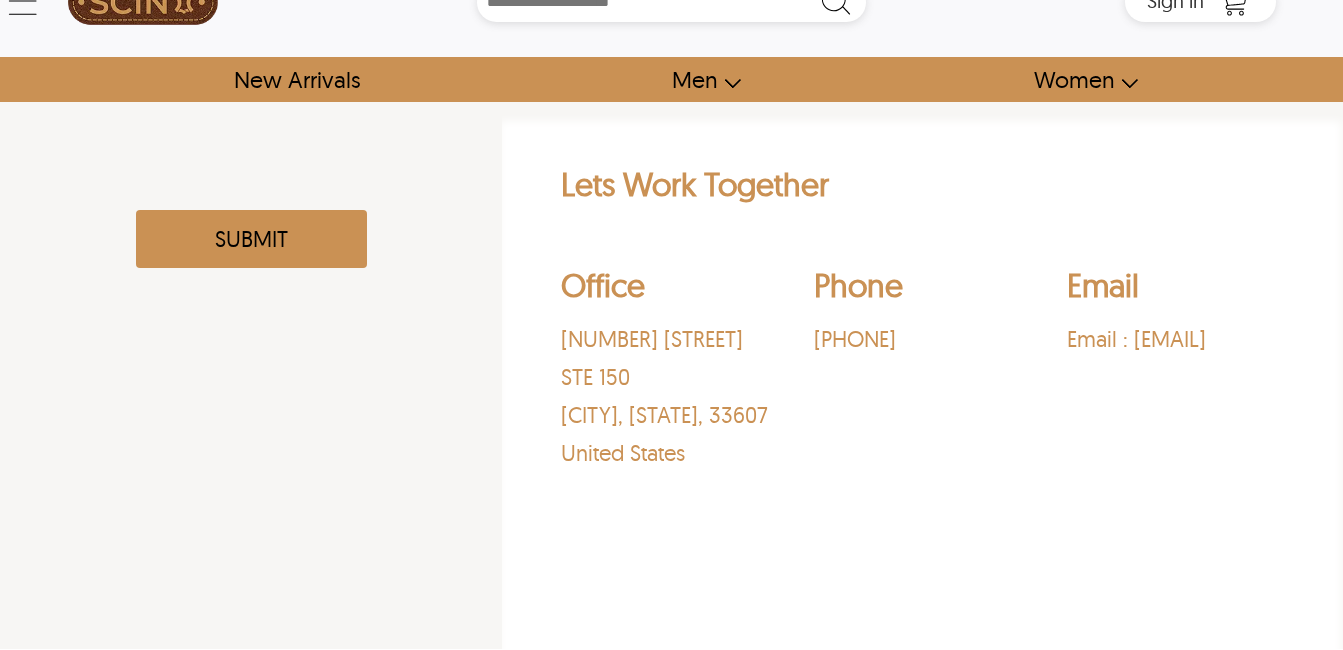 scroll, scrollTop: 0, scrollLeft: 0, axis: both 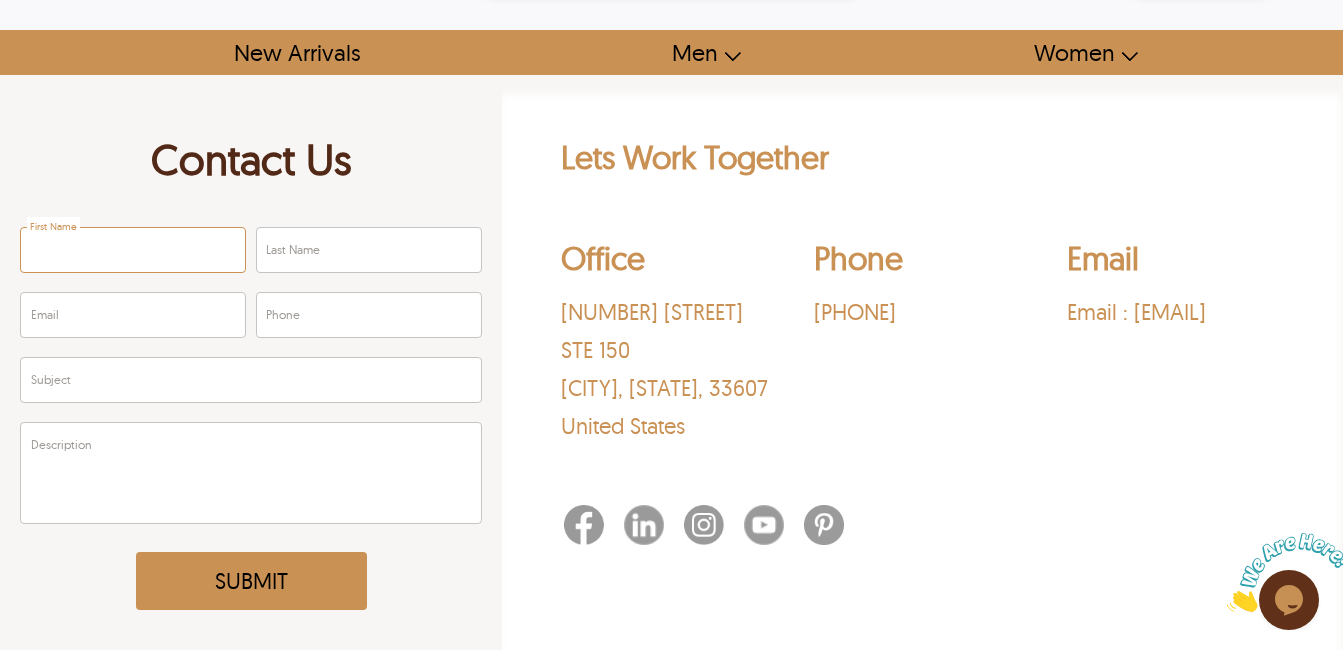 click on "First Name" at bounding box center [133, 250] 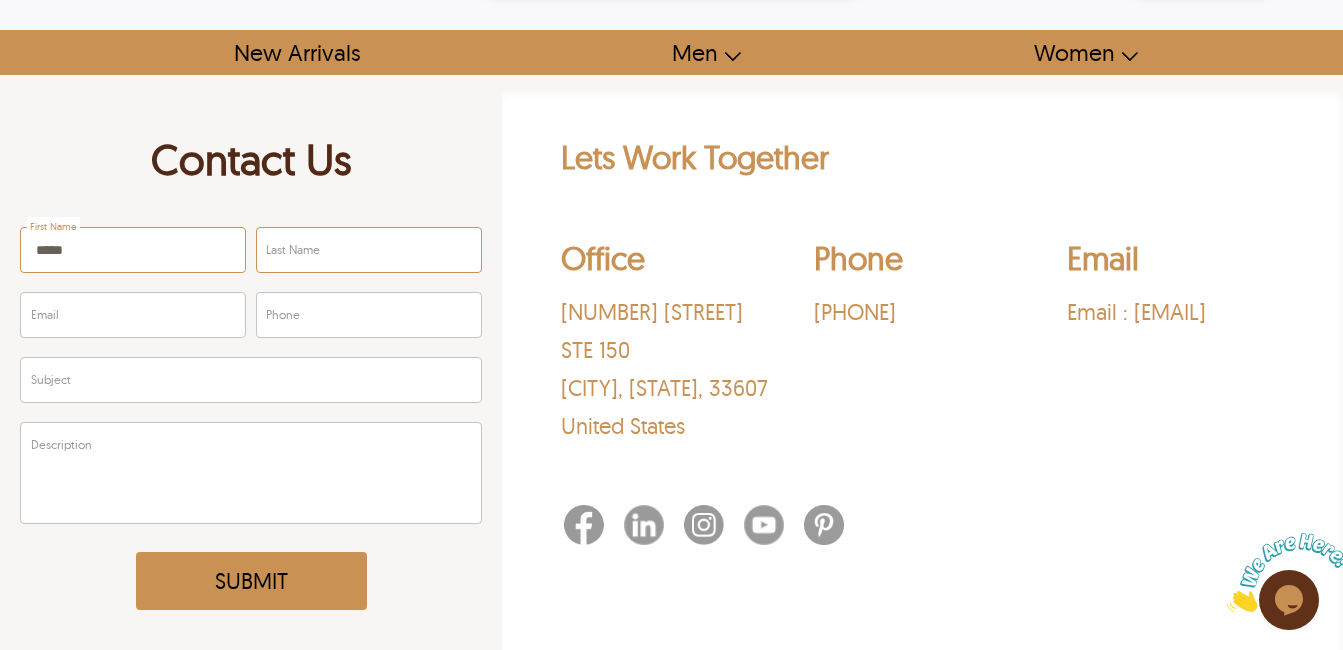 type on "*****" 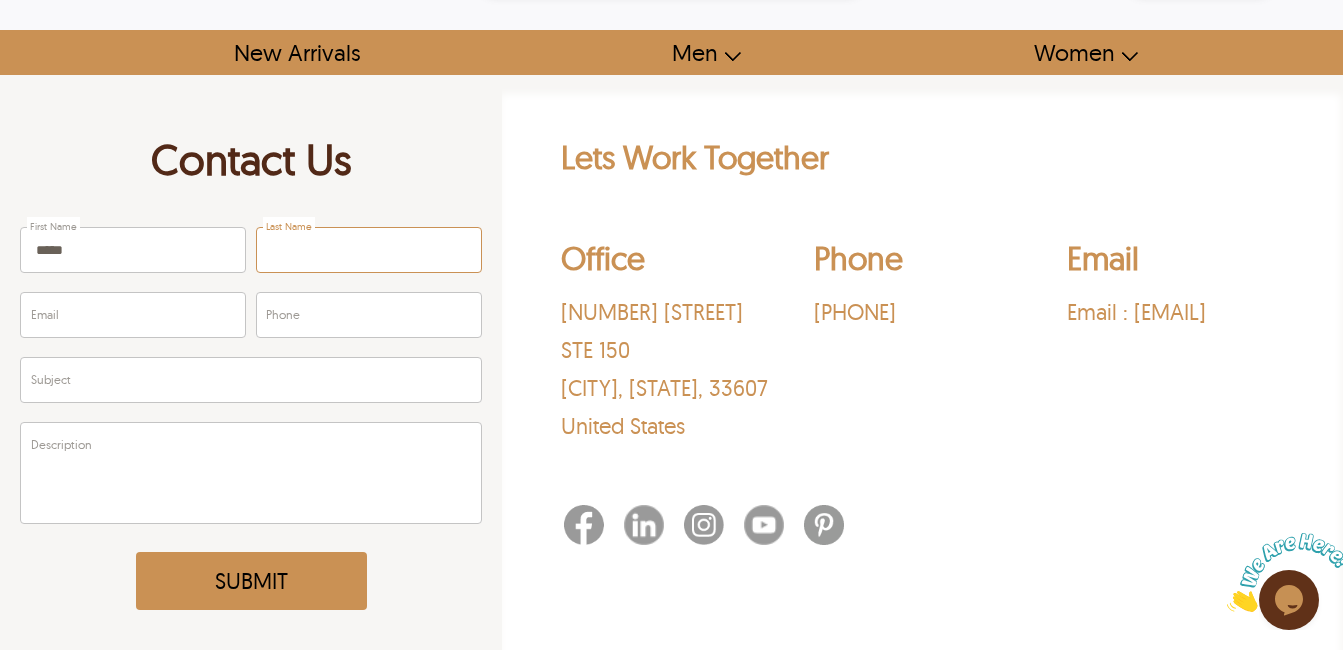 click on "Last Name" at bounding box center [369, 250] 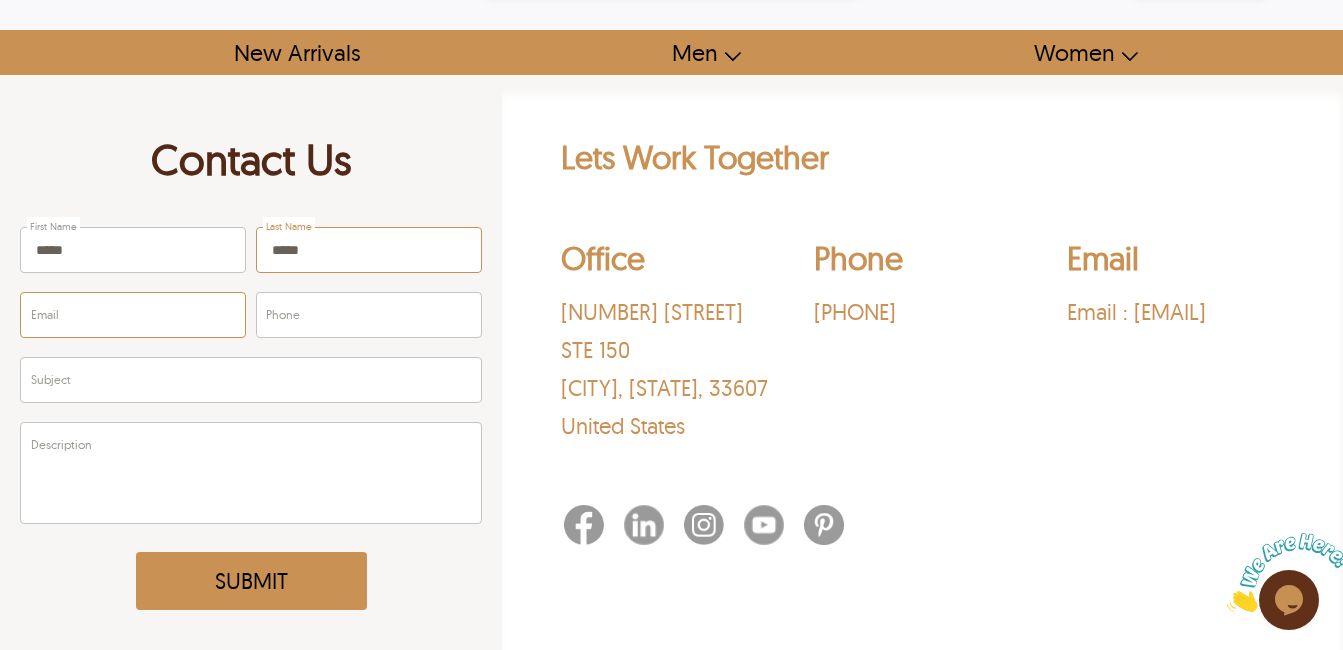 type on "*****" 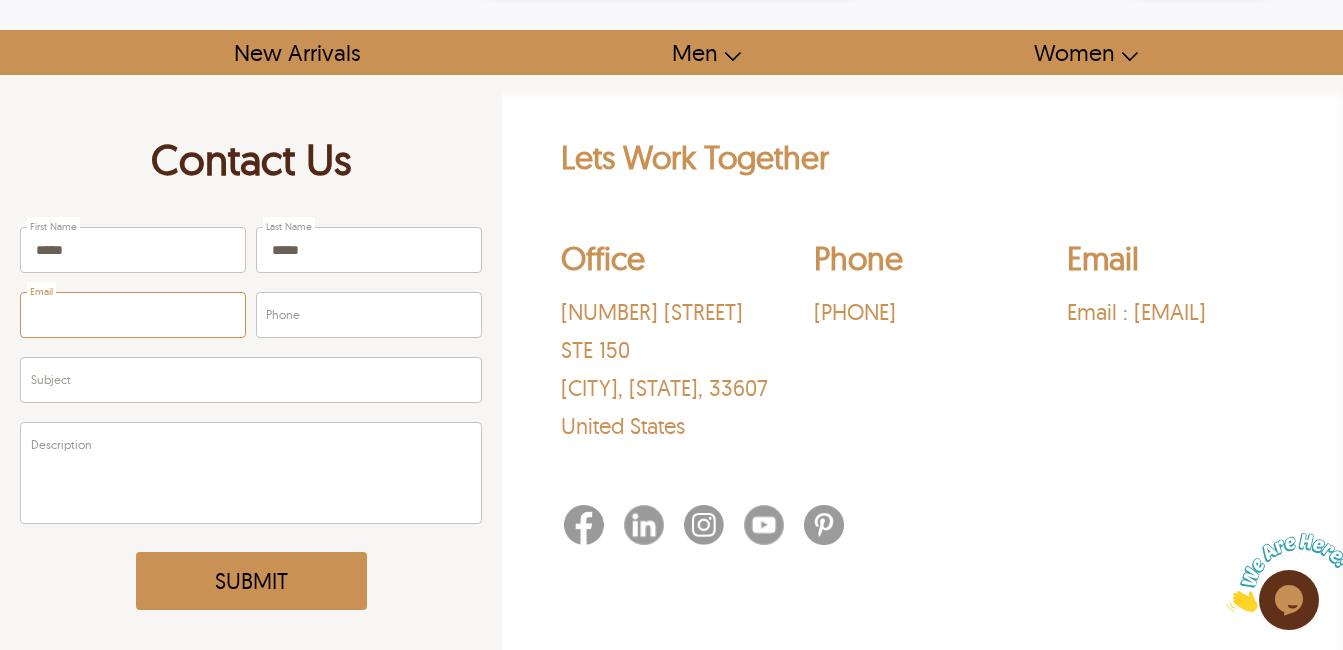 click on "Email" at bounding box center [133, 315] 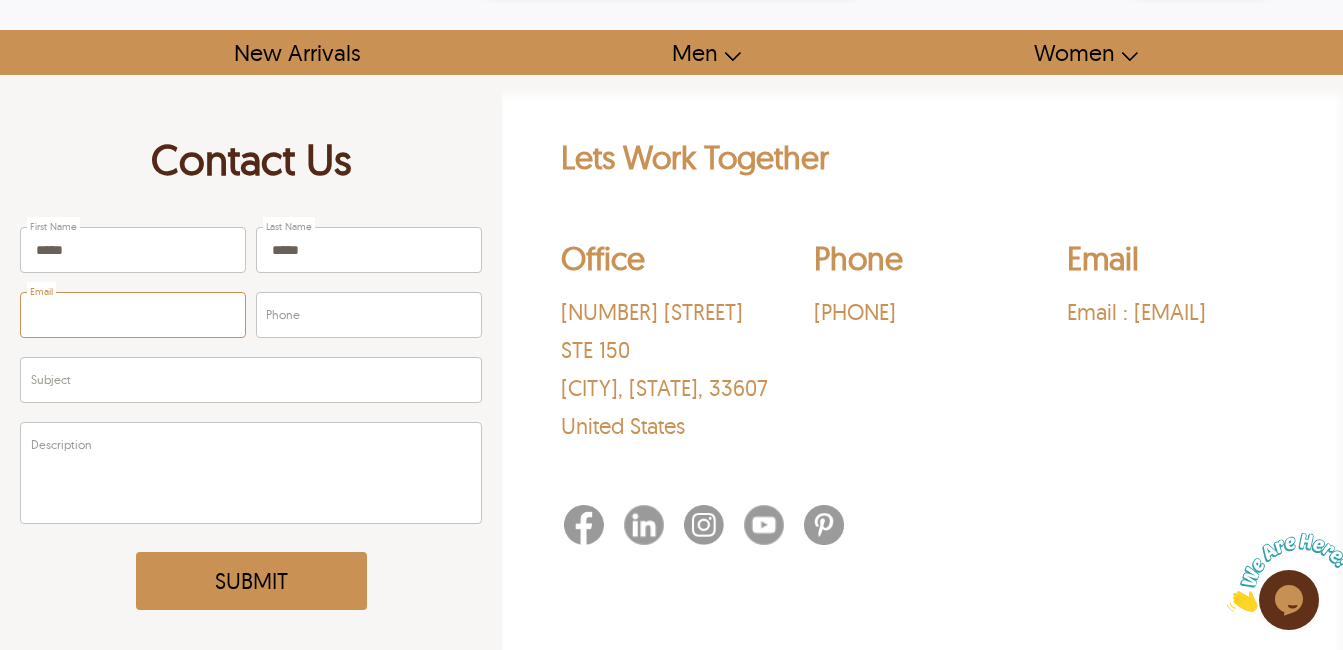 type on "**********" 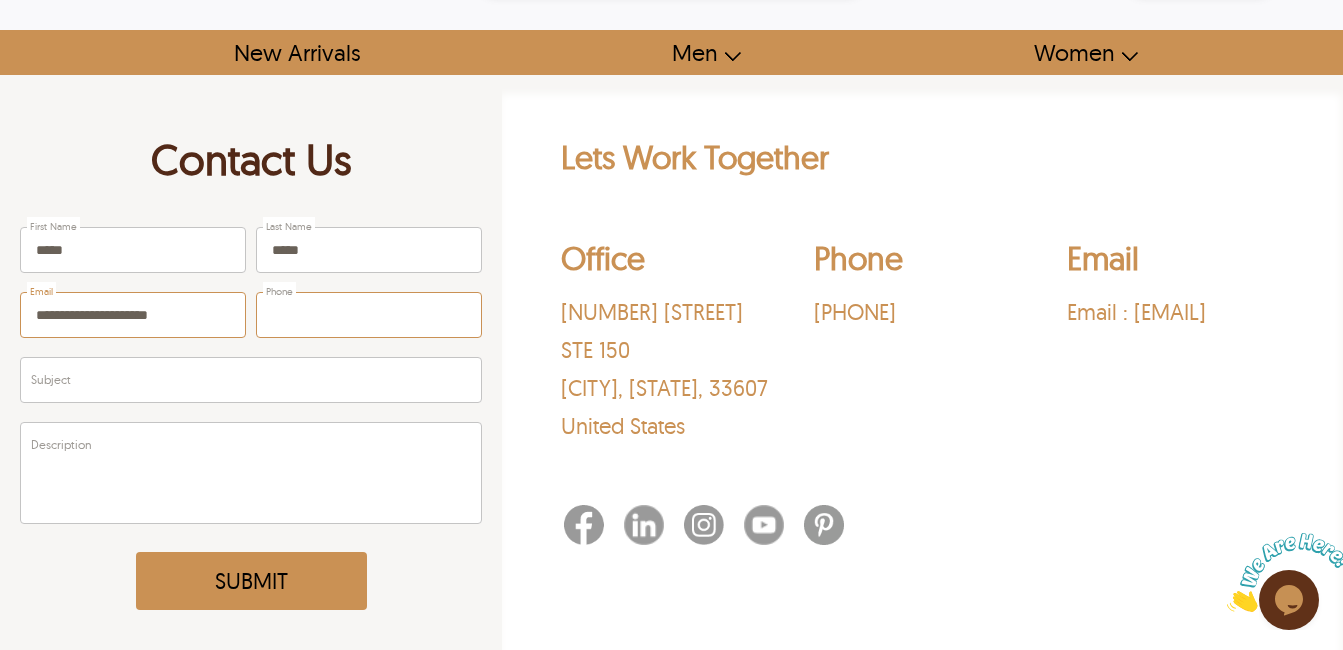 click on "Phone" at bounding box center [369, 315] 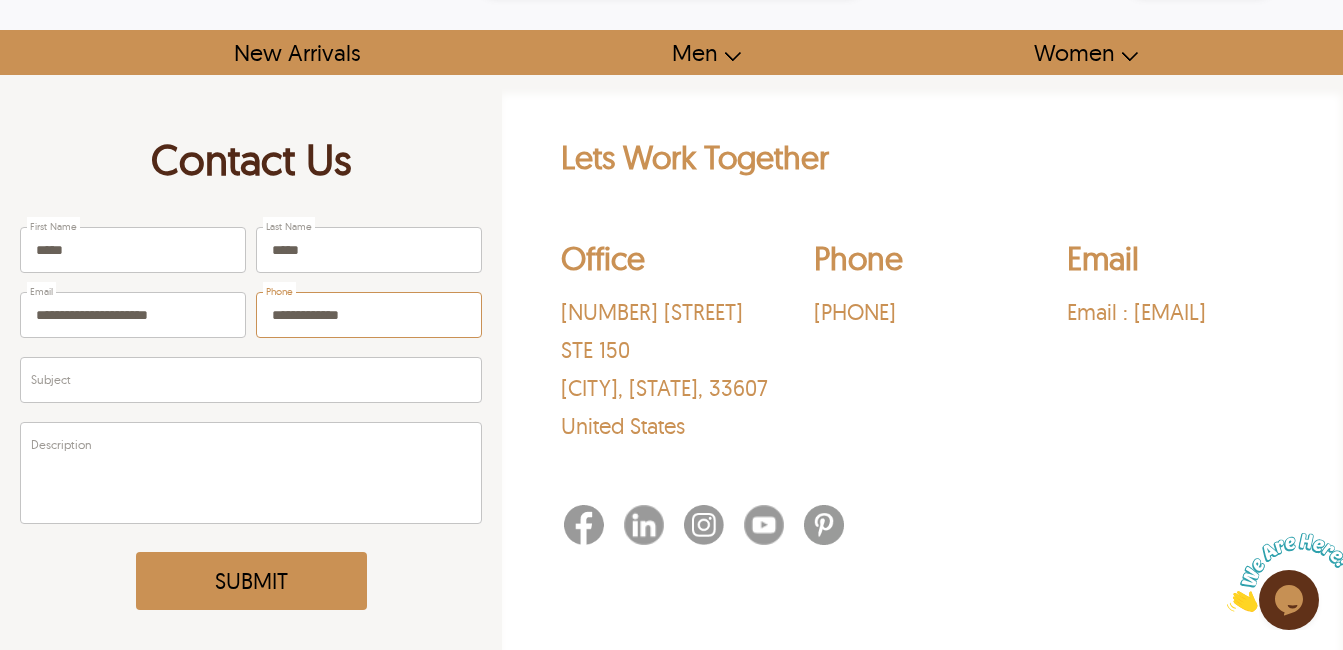 type on "**********" 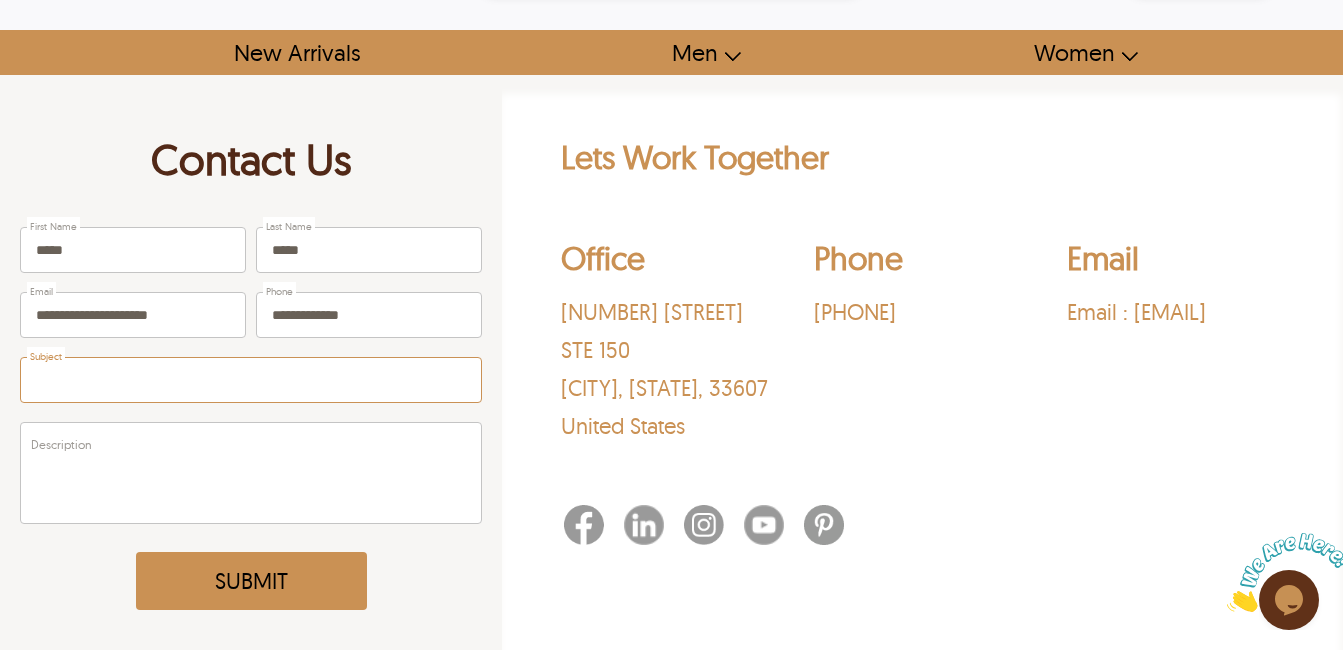 click on "Subject" at bounding box center [251, 380] 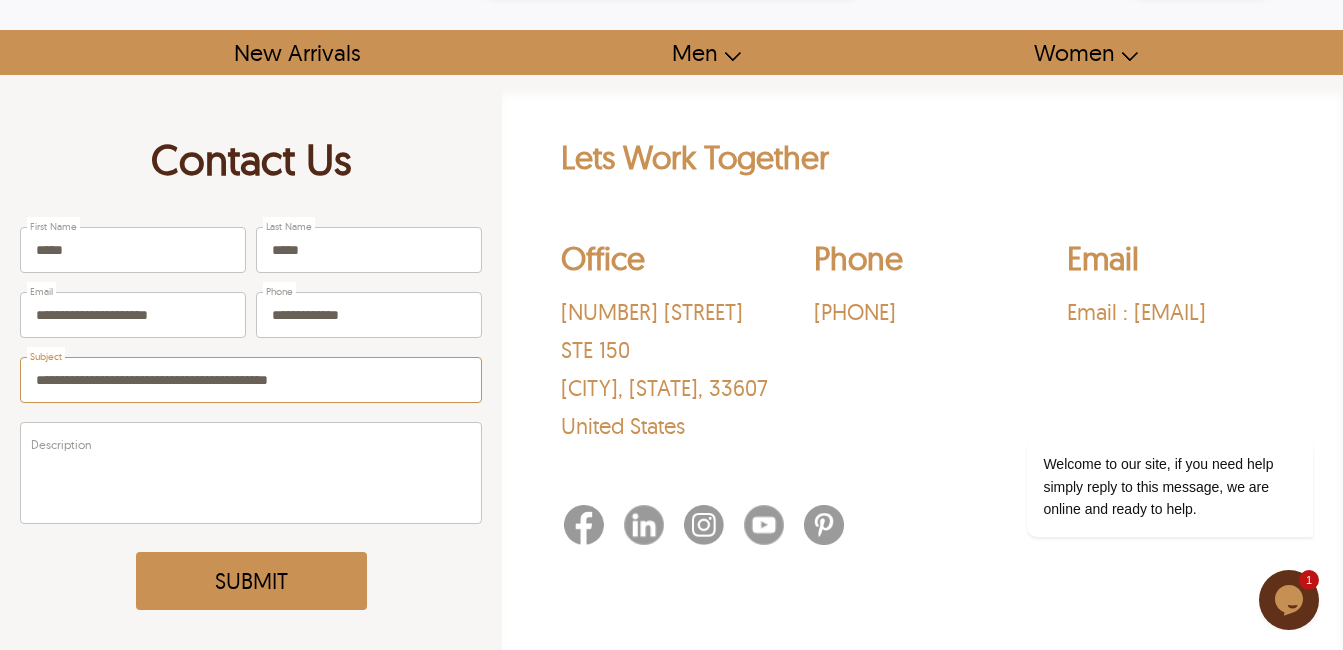 type on "**********" 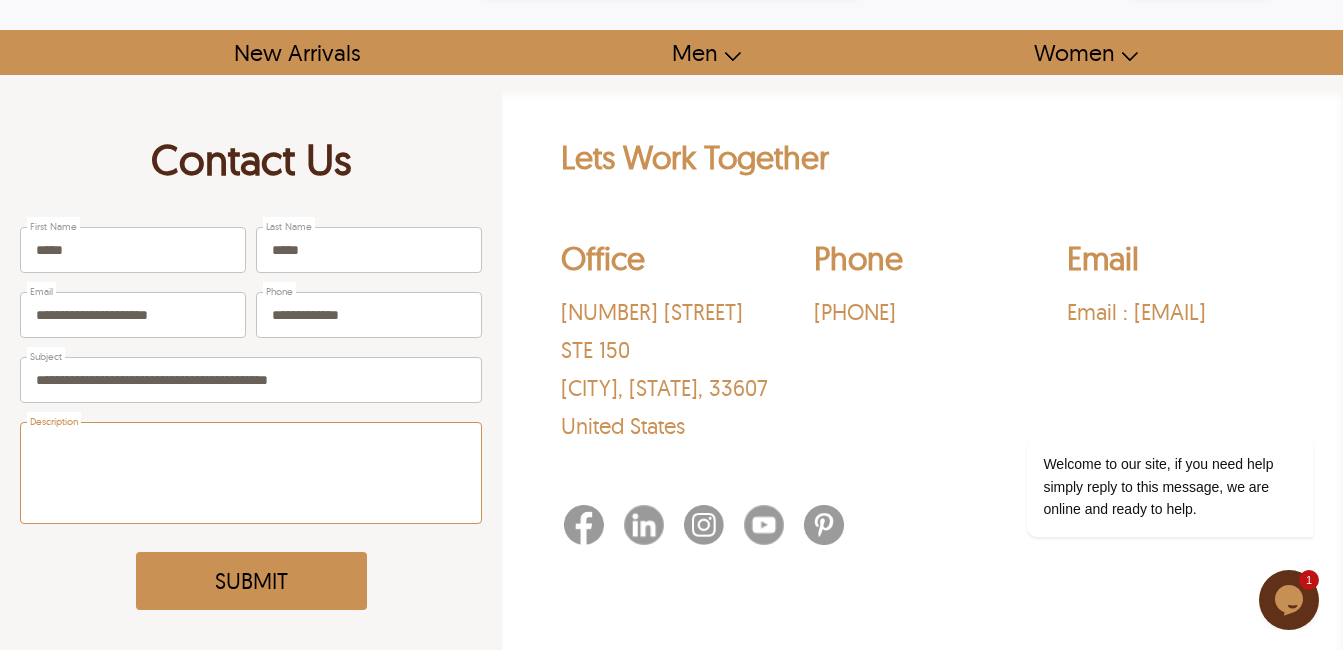click on "Description" at bounding box center [251, 473] 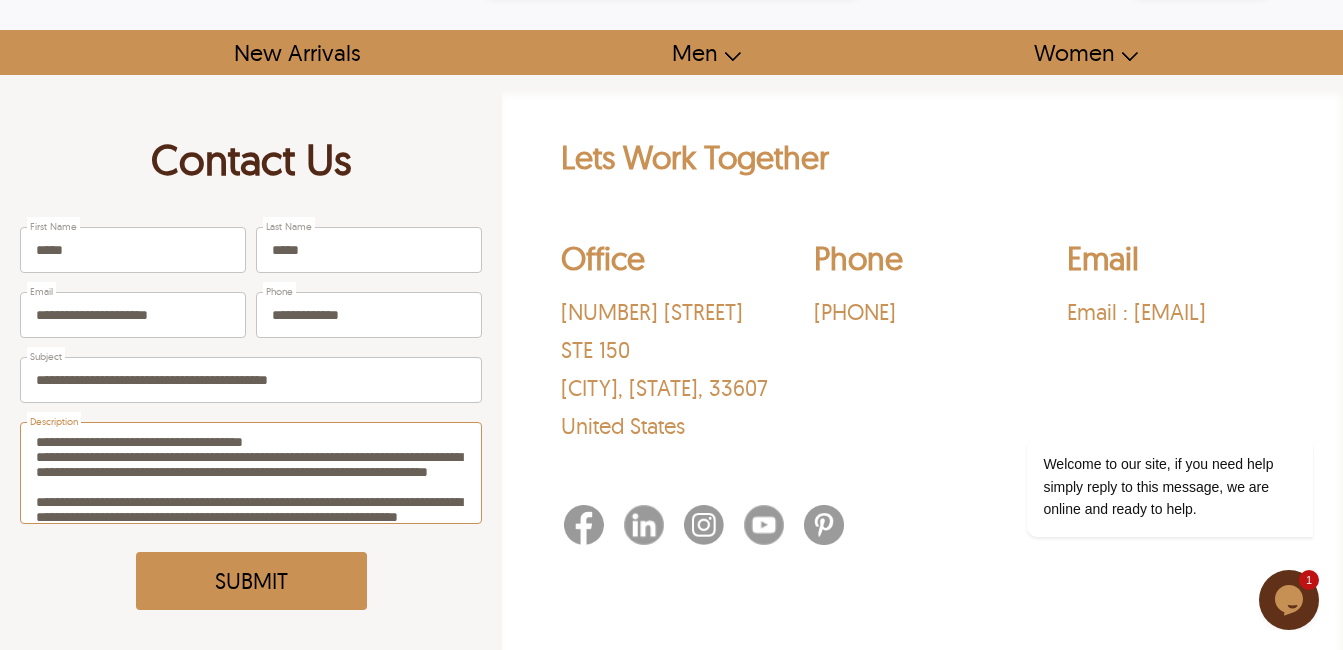 scroll, scrollTop: 10, scrollLeft: 0, axis: vertical 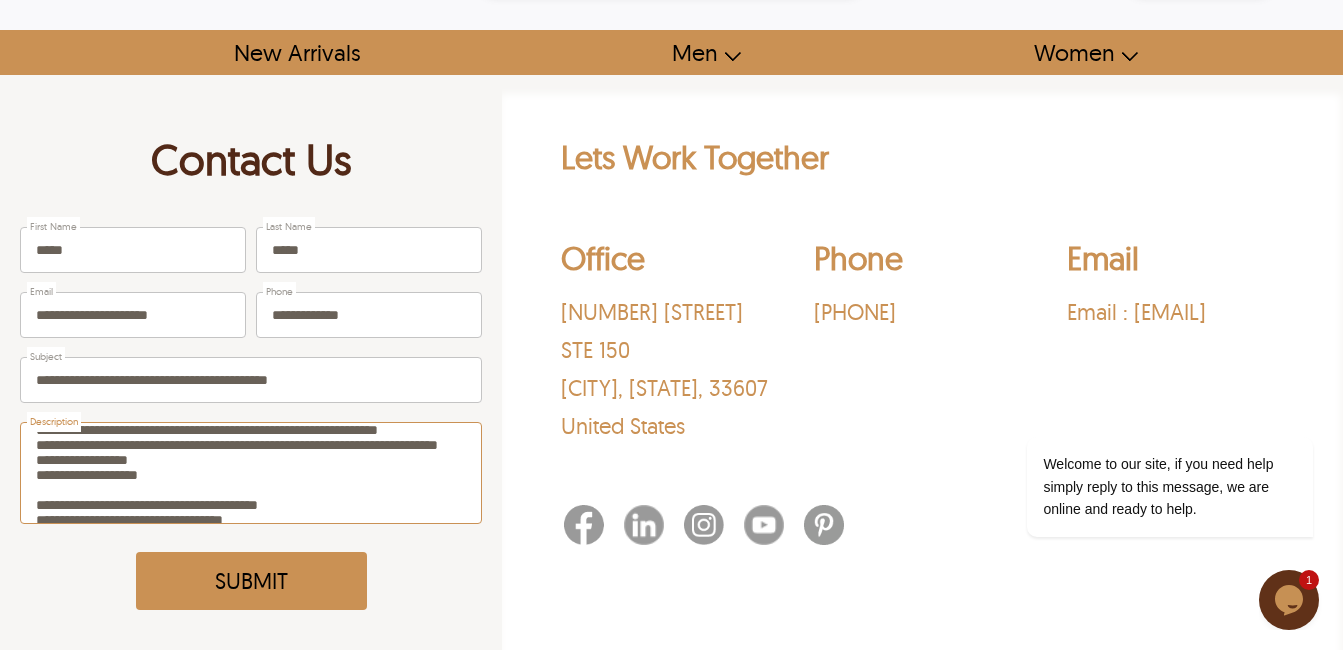 click on "Description" at bounding box center (251, 473) 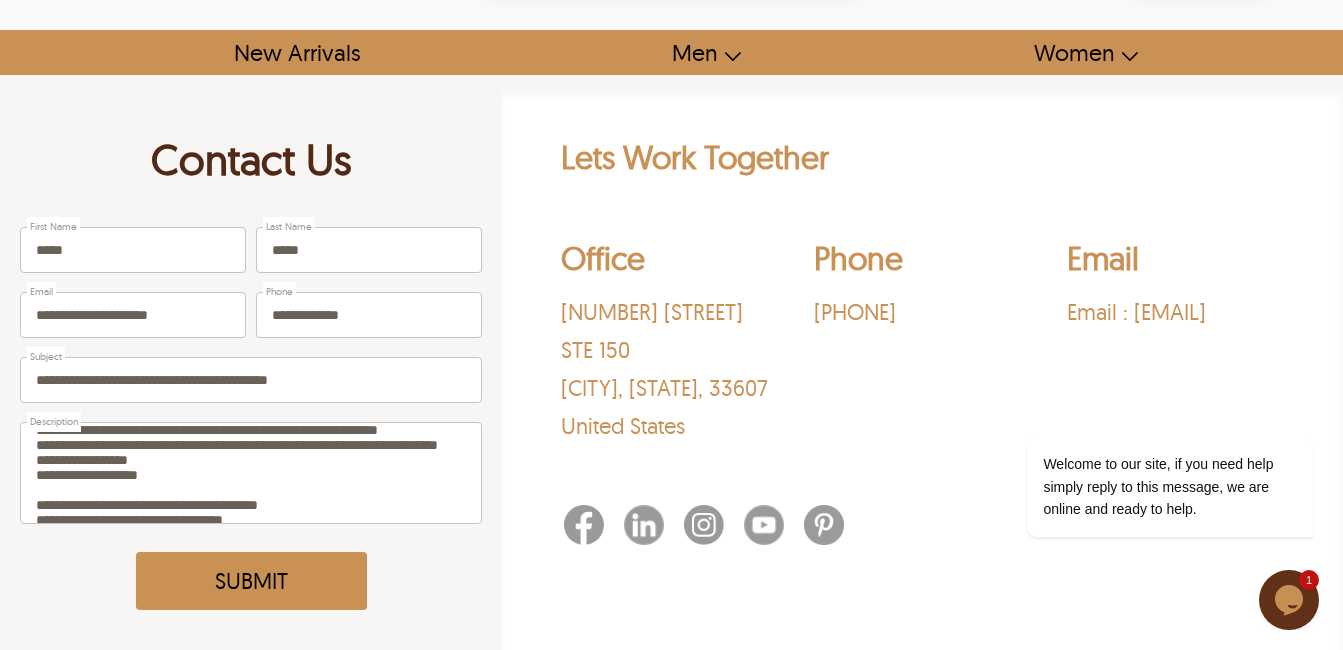 click on "Submit" at bounding box center (251, 581) 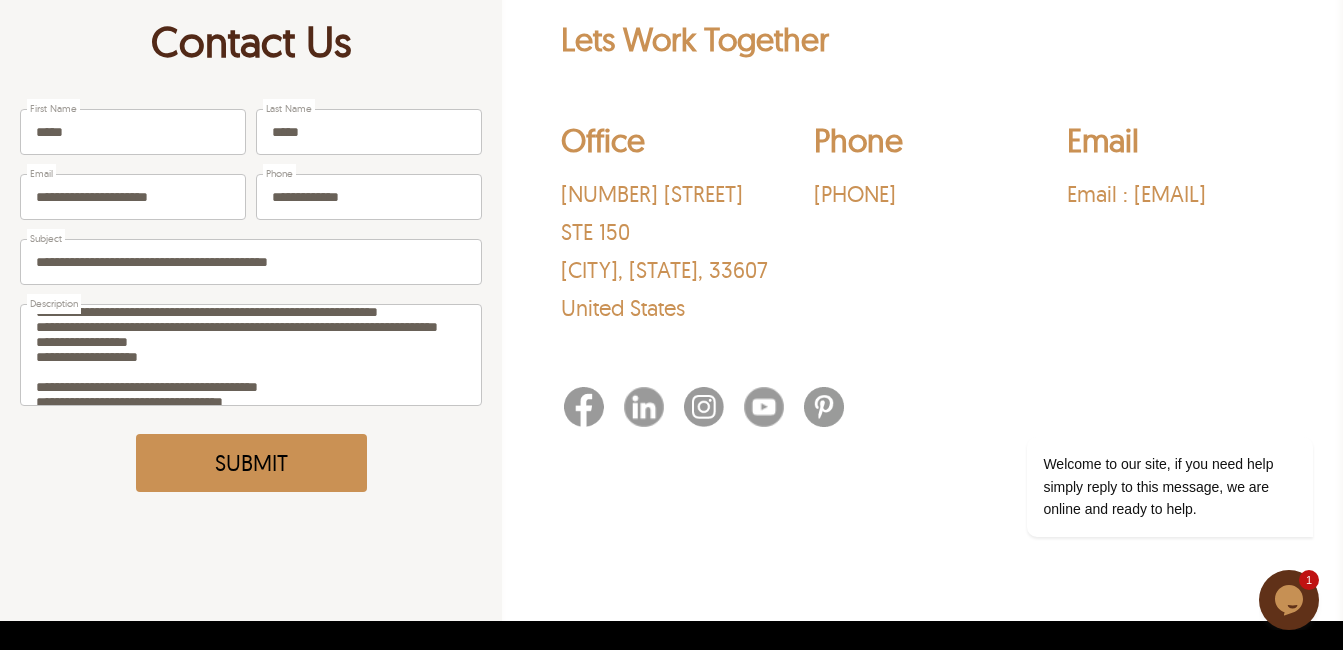 scroll, scrollTop: 200, scrollLeft: 0, axis: vertical 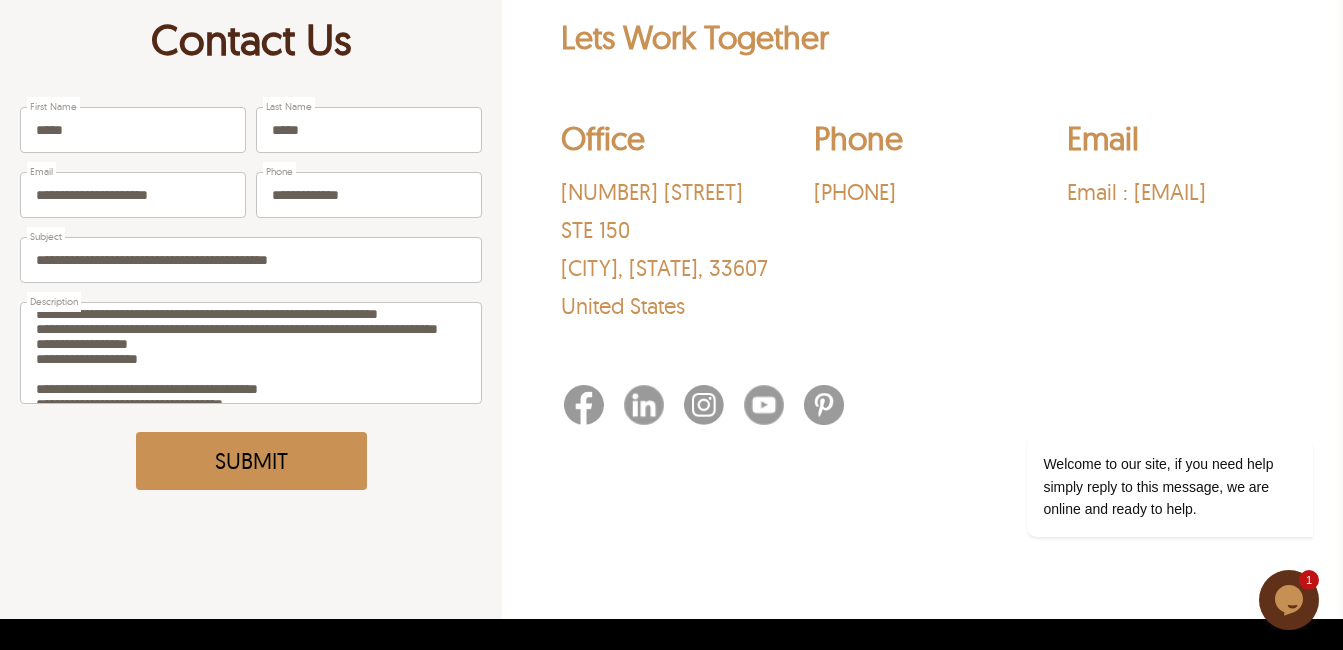 click on "Submit" at bounding box center (251, 461) 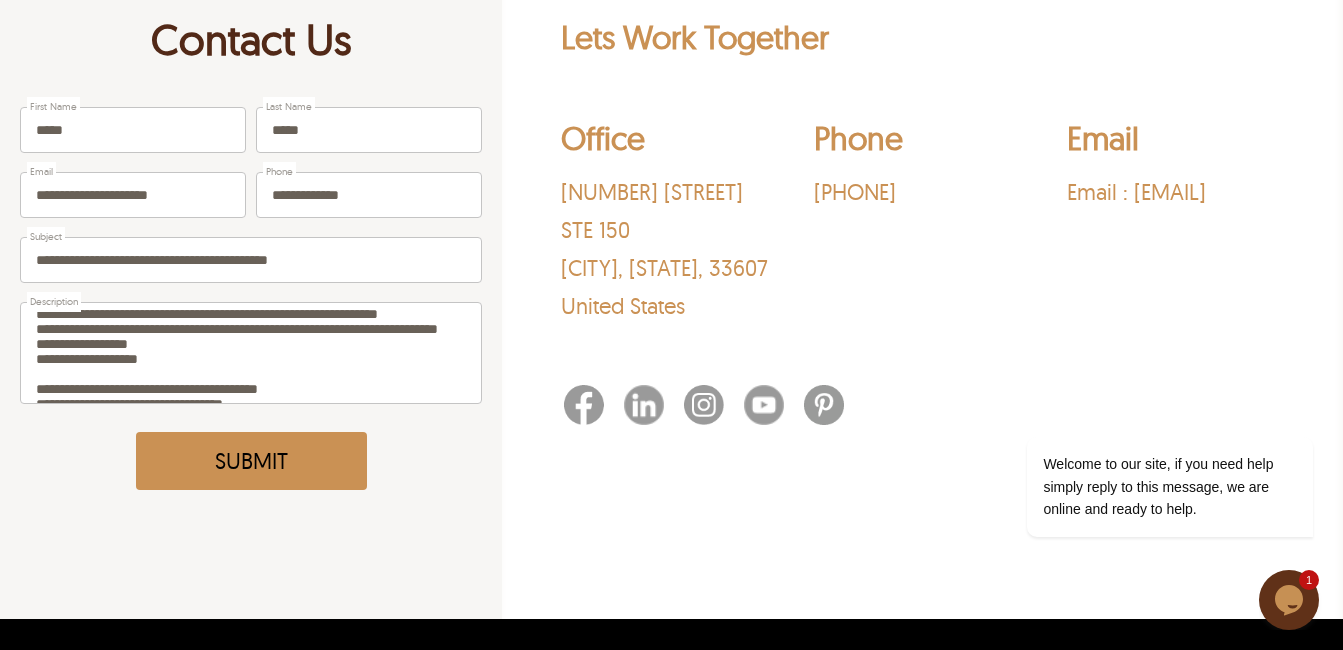 click on "Submit" at bounding box center (251, 461) 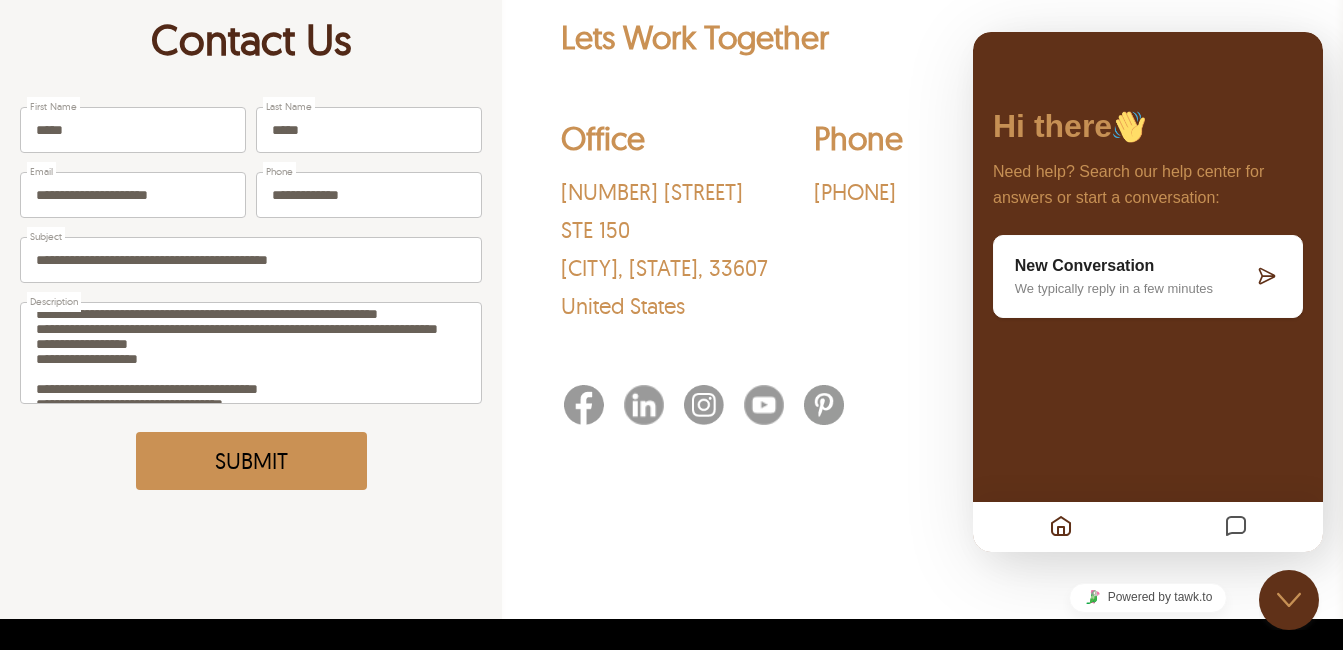 click on "We typically reply in a few minutes" at bounding box center (1134, 288) 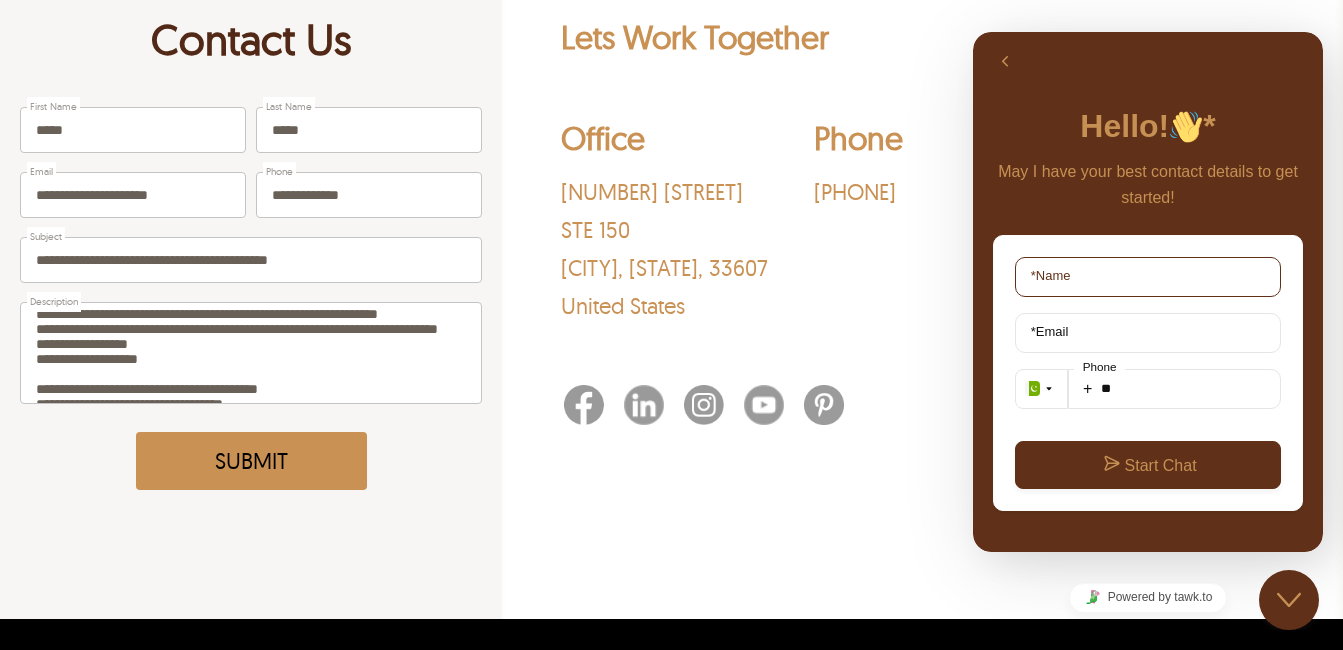 click on "* Name" at bounding box center (1148, 277) 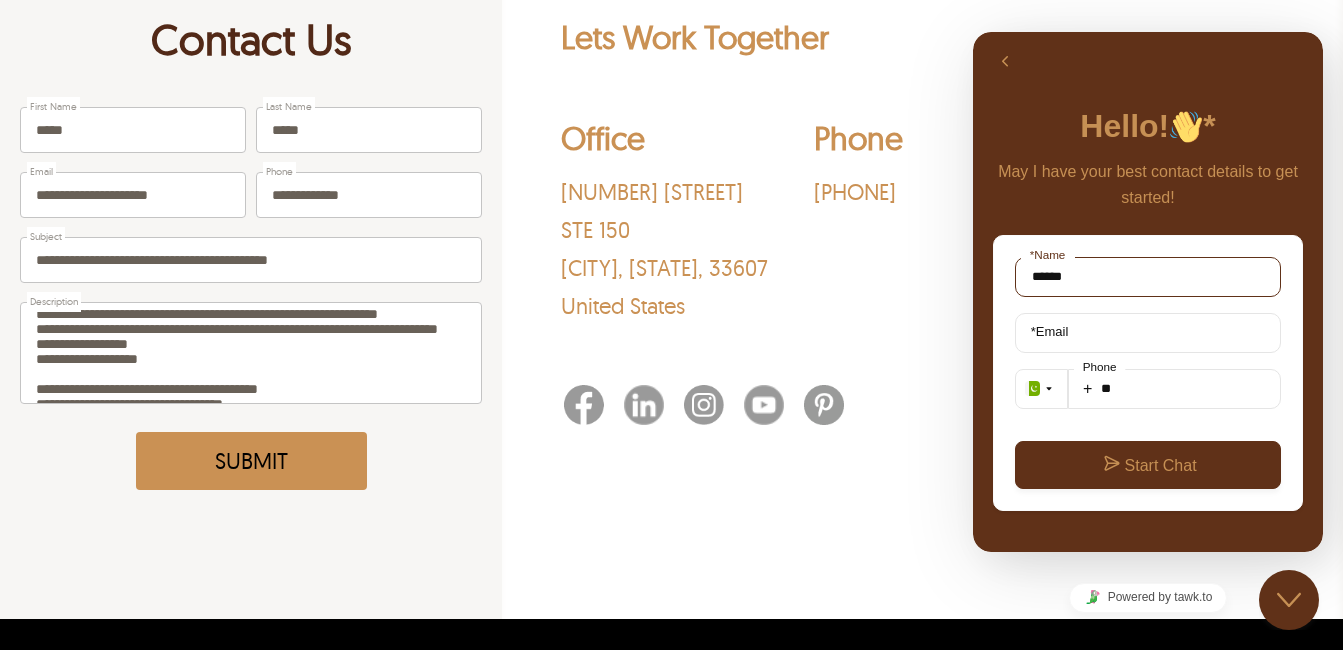 scroll, scrollTop: 3, scrollLeft: 0, axis: vertical 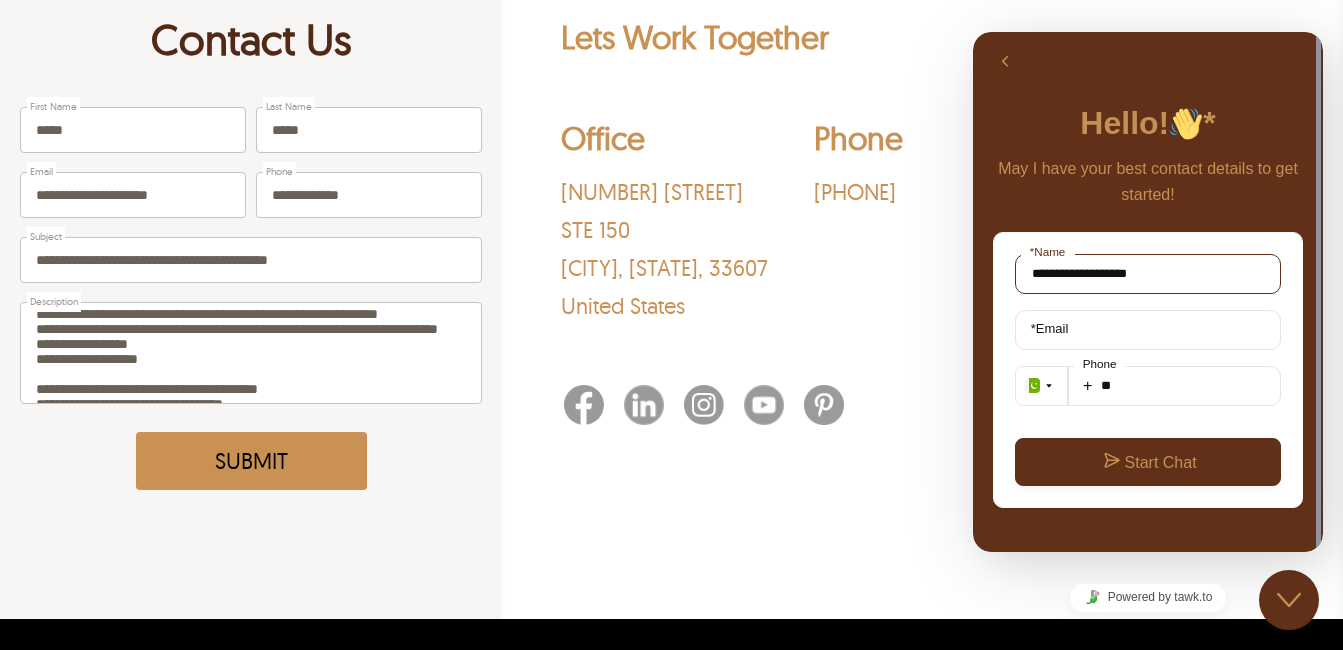 type on "**********" 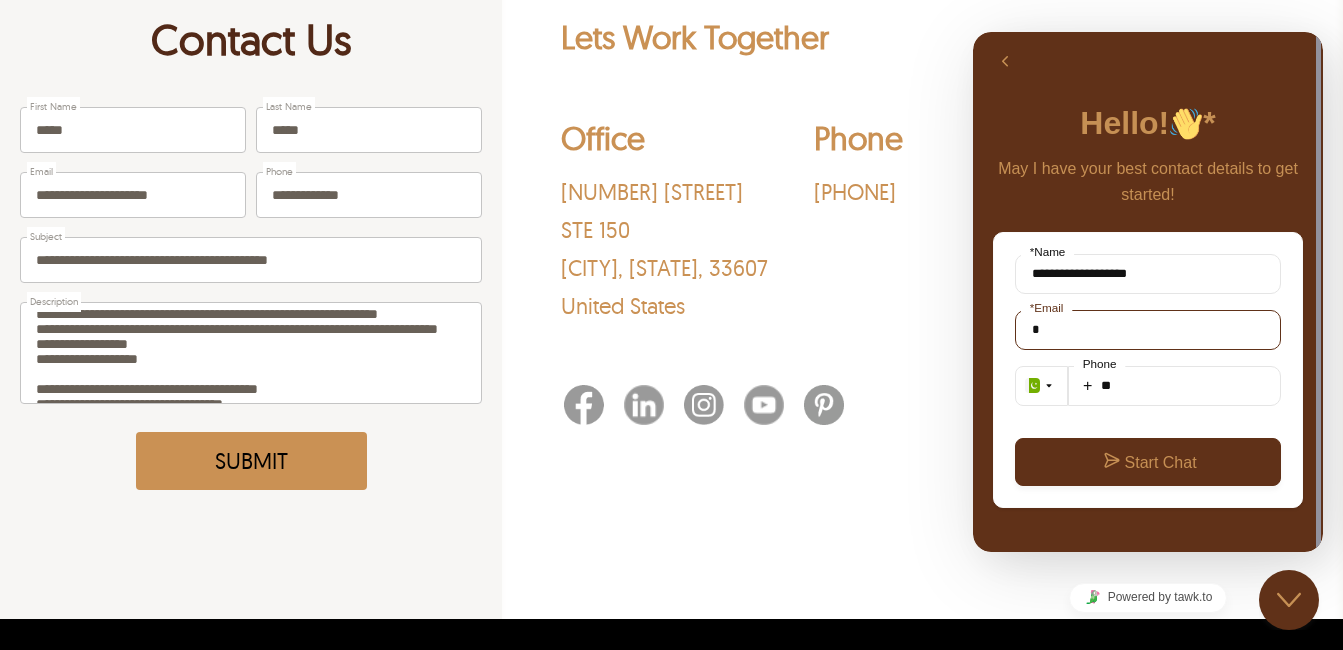 type on "**" 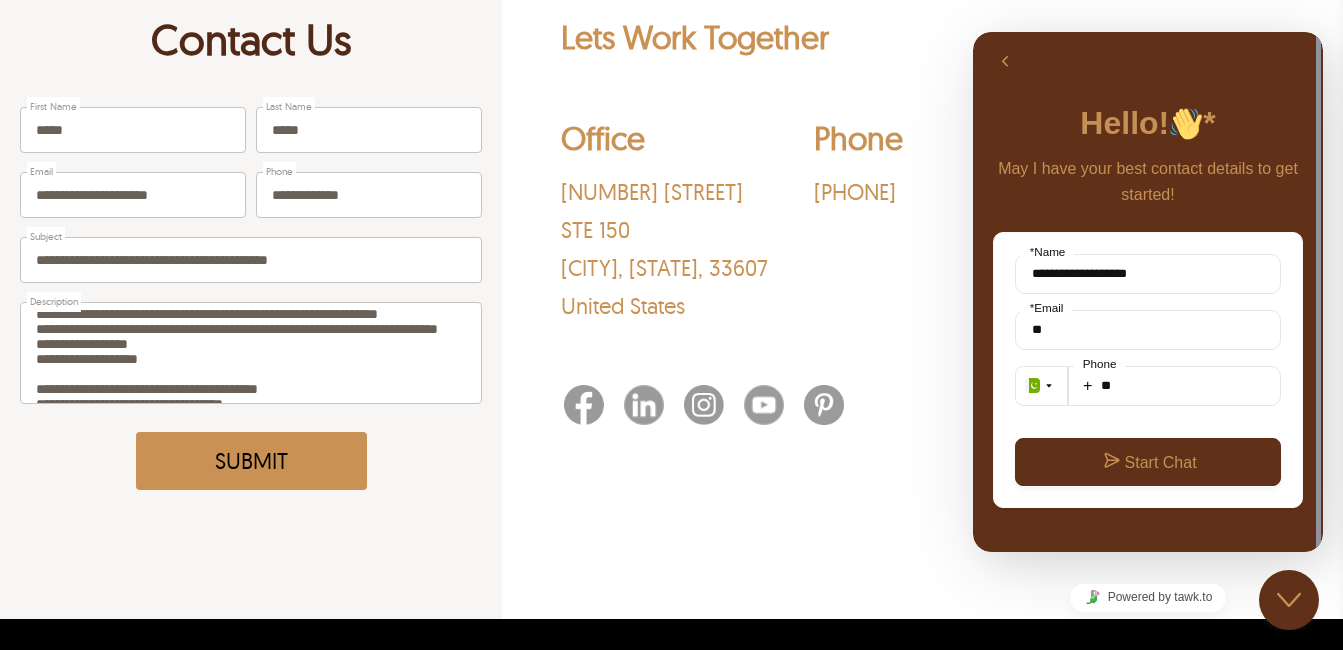 type on "**********" 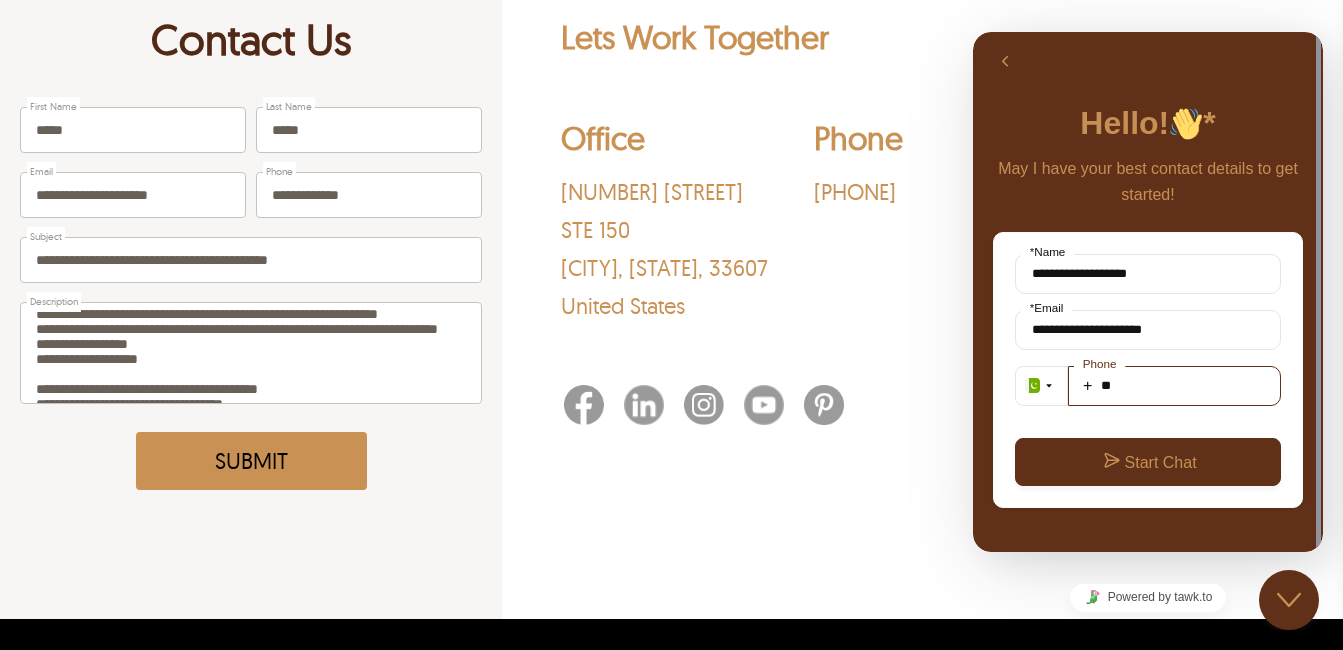 click on "**" at bounding box center [1174, 386] 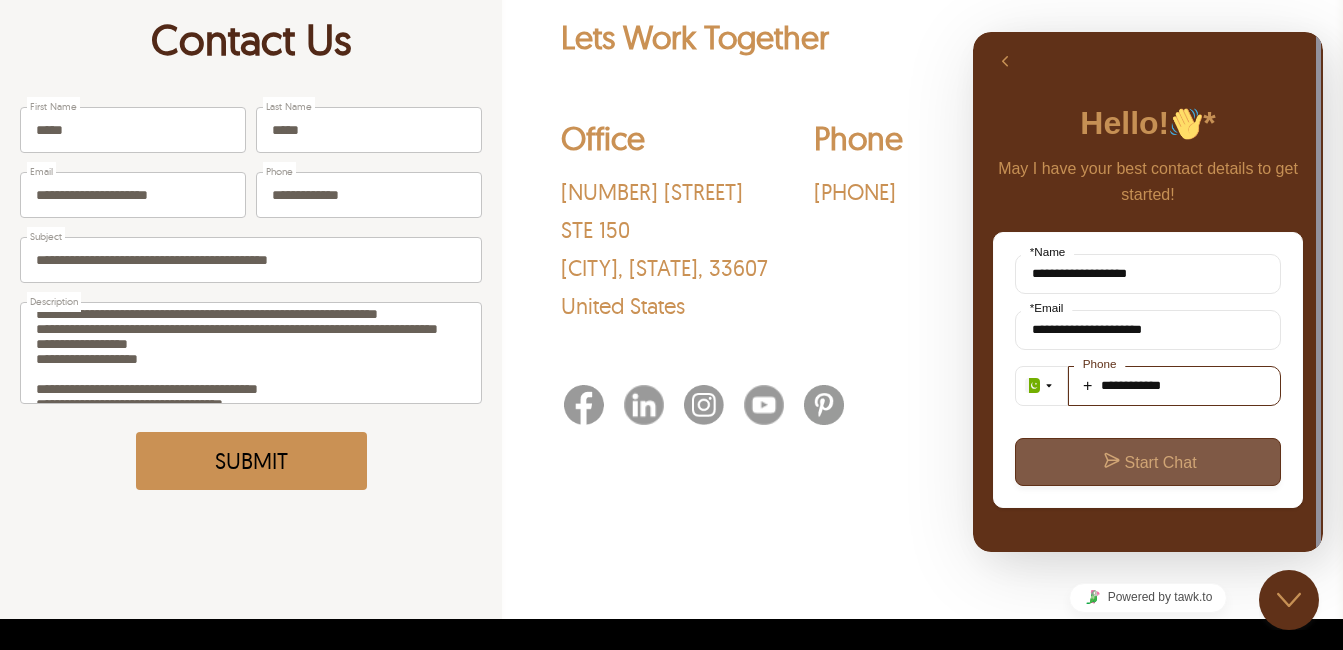 type on "**********" 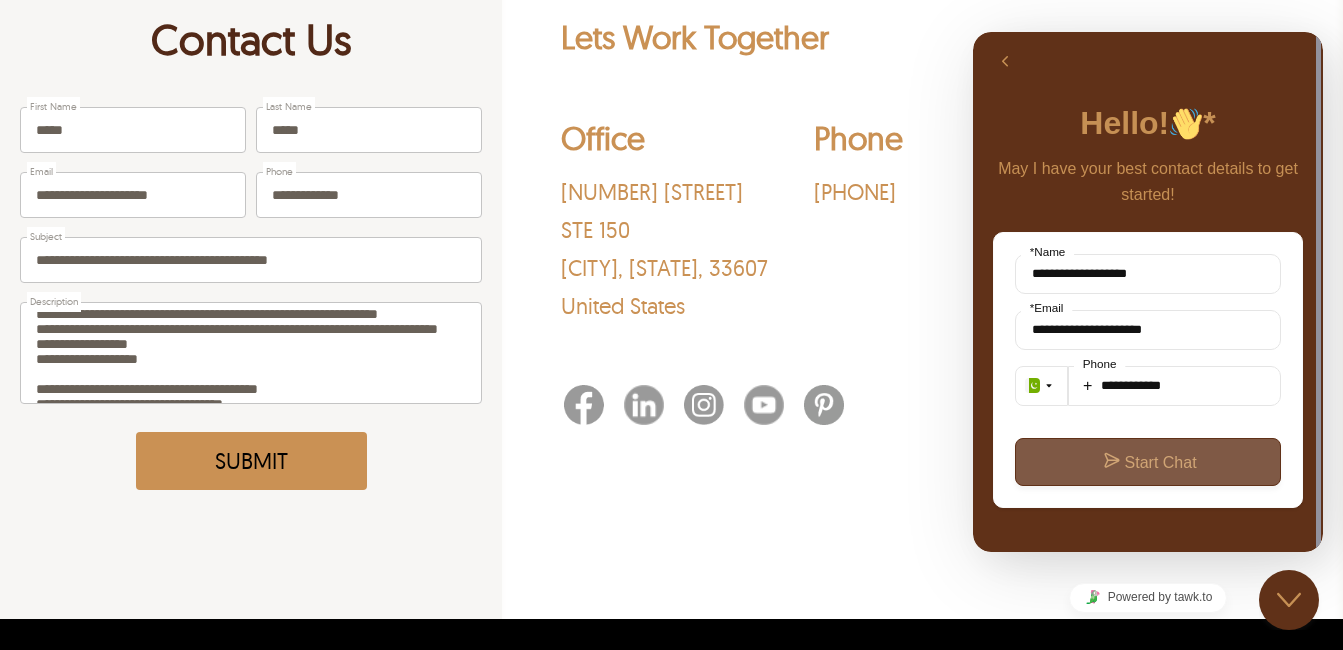 click on "Start Chat" at bounding box center (1148, 462) 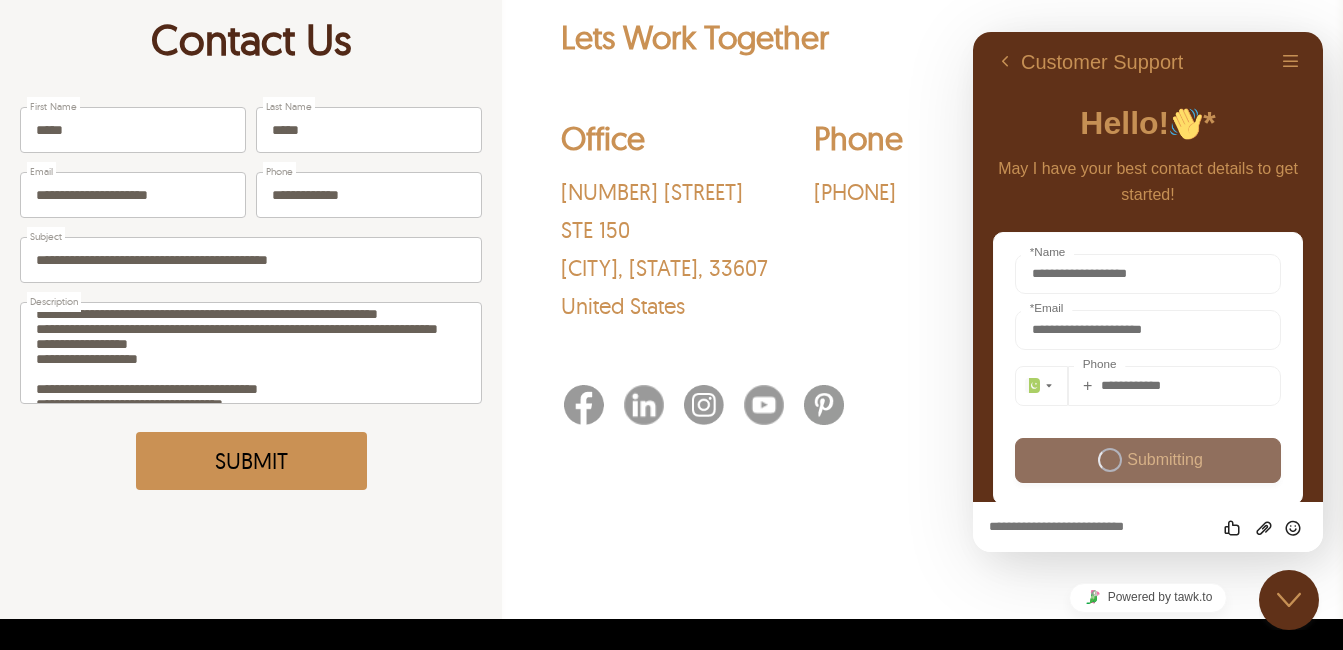 scroll, scrollTop: 0, scrollLeft: 0, axis: both 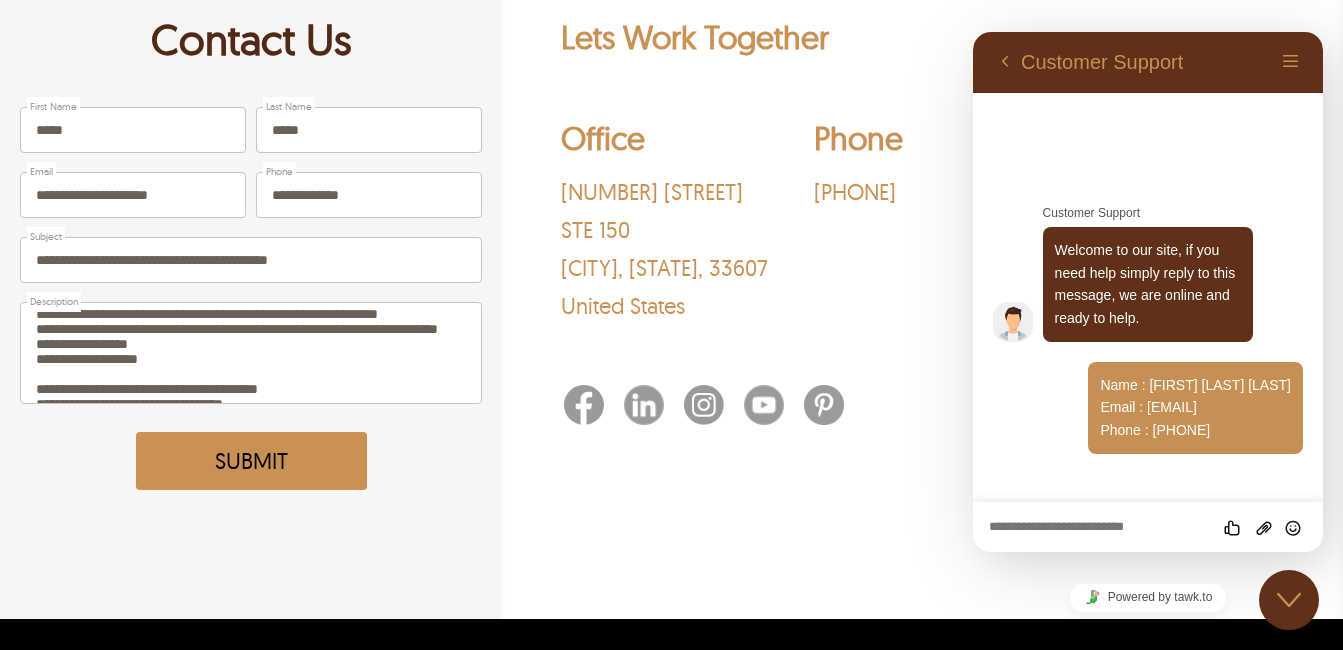 click at bounding box center (973, 32) 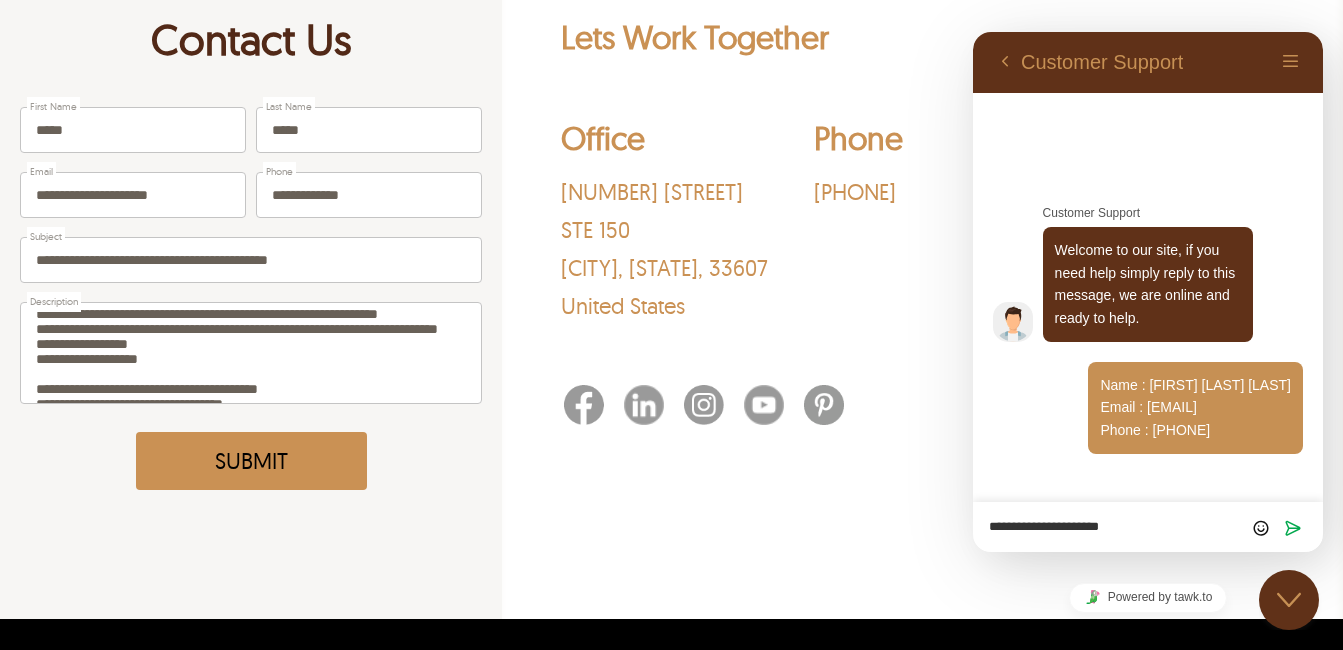 type on "**********" 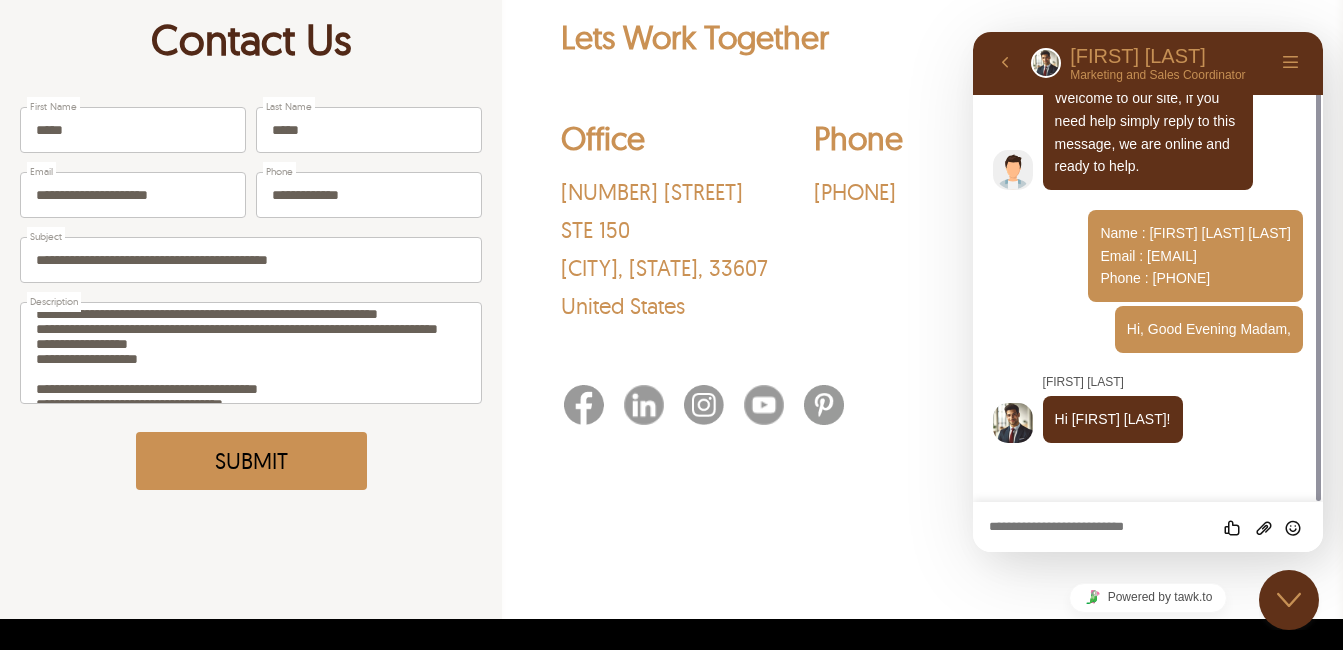 scroll, scrollTop: 17, scrollLeft: 0, axis: vertical 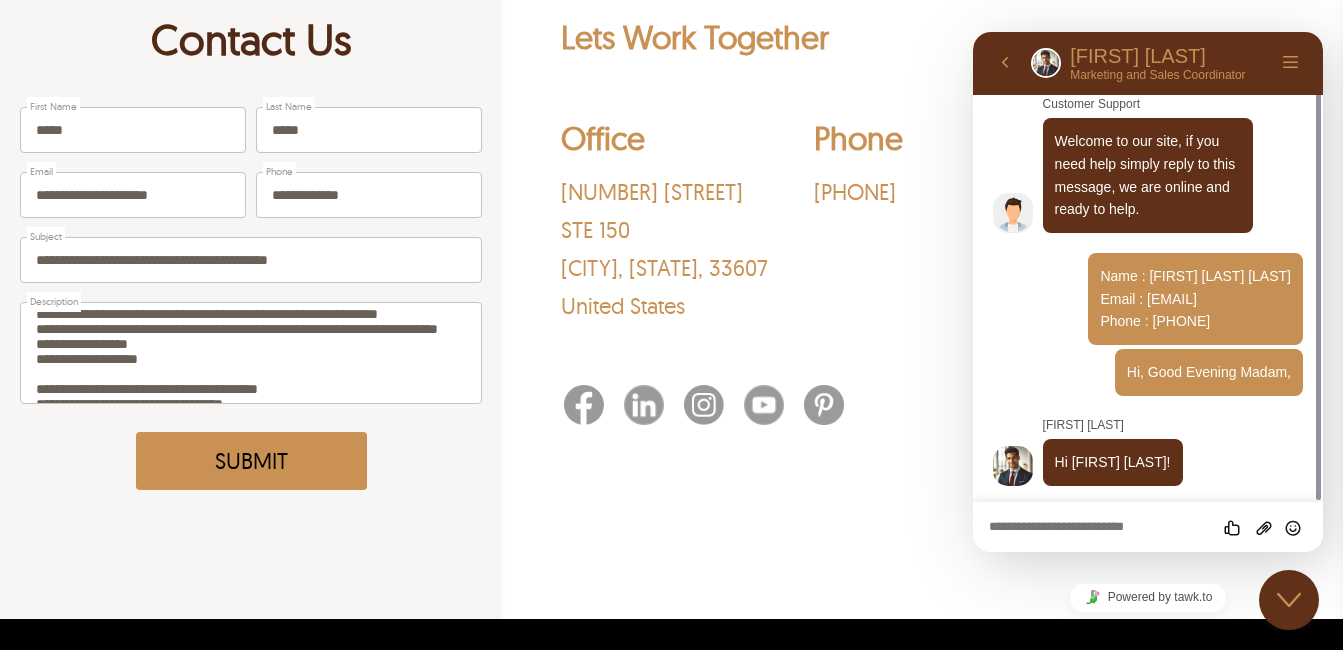 click at bounding box center (973, 32) 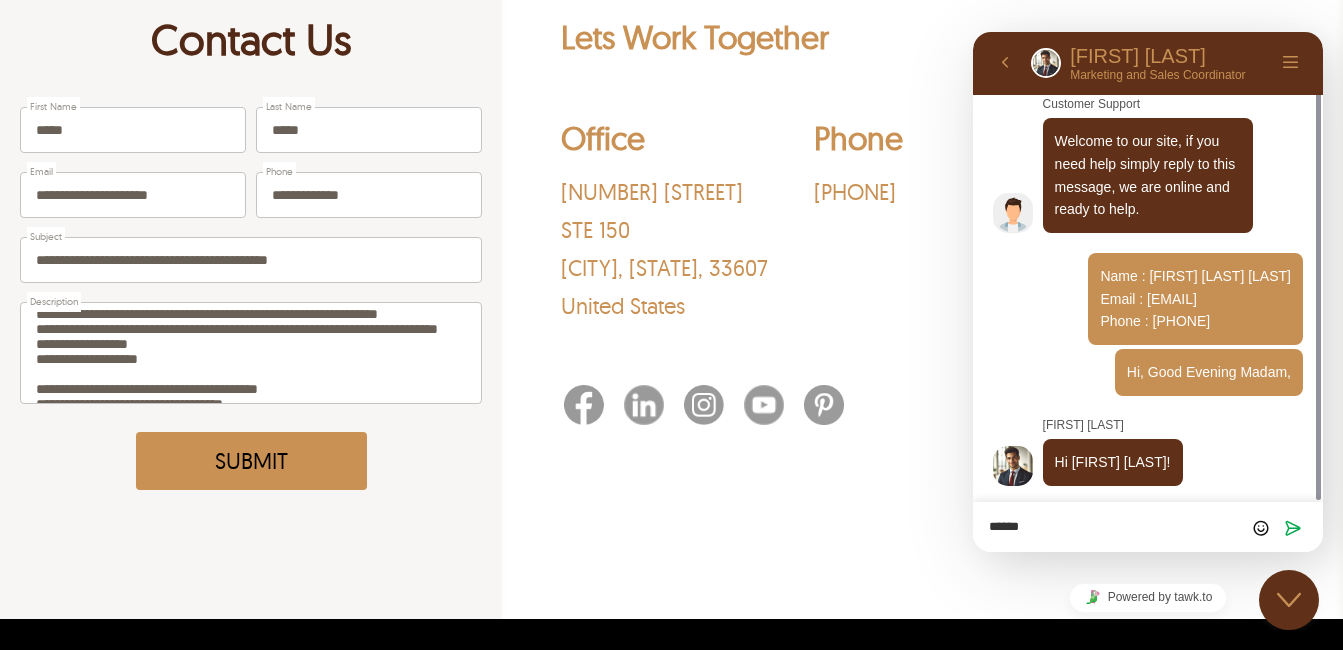type on "*******" 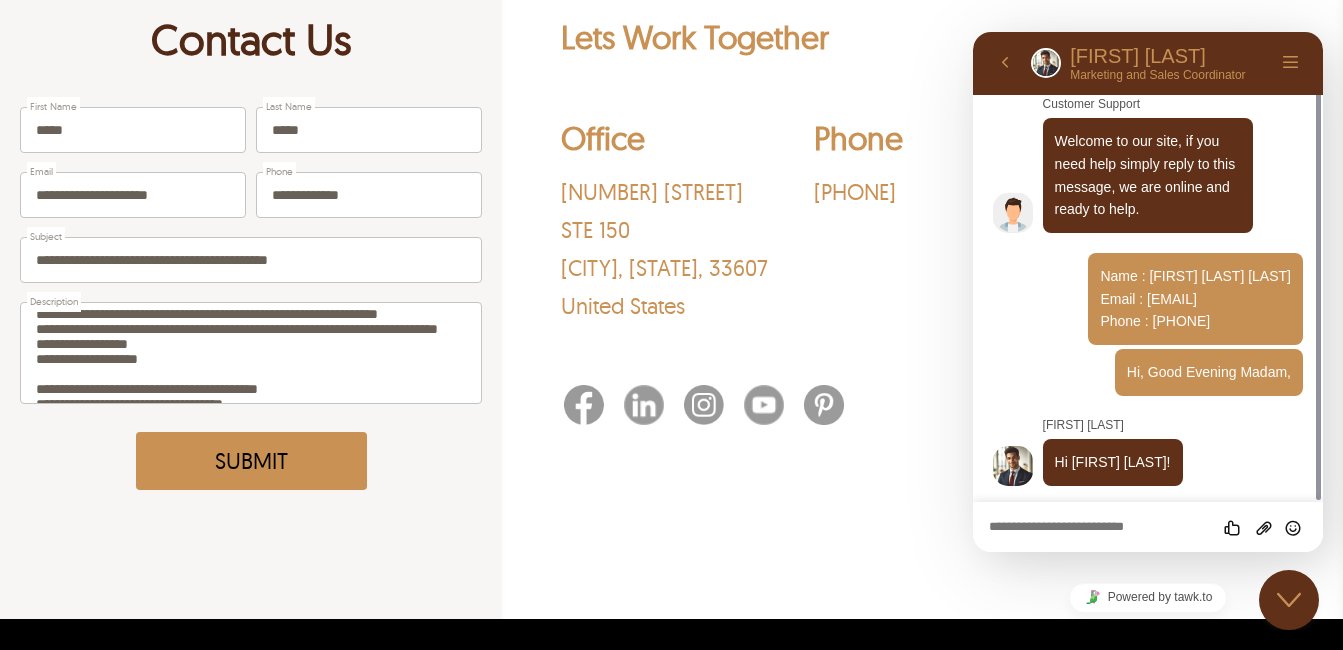 scroll, scrollTop: 83, scrollLeft: 0, axis: vertical 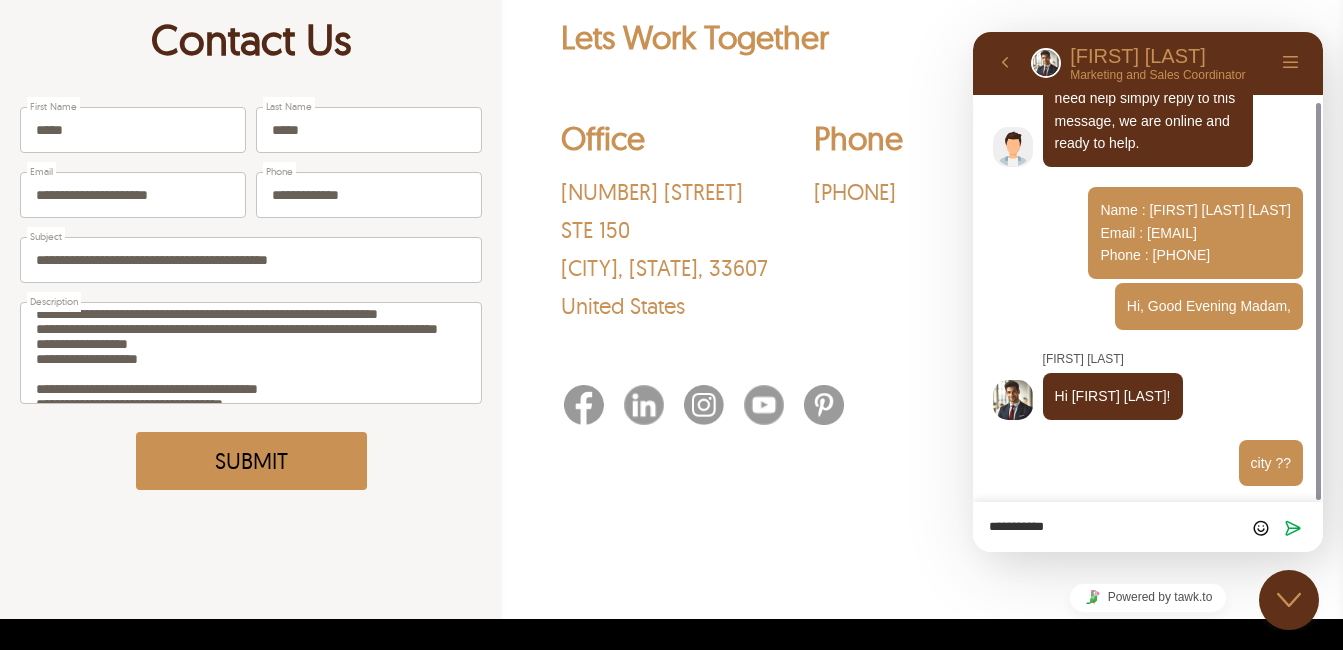 type on "**********" 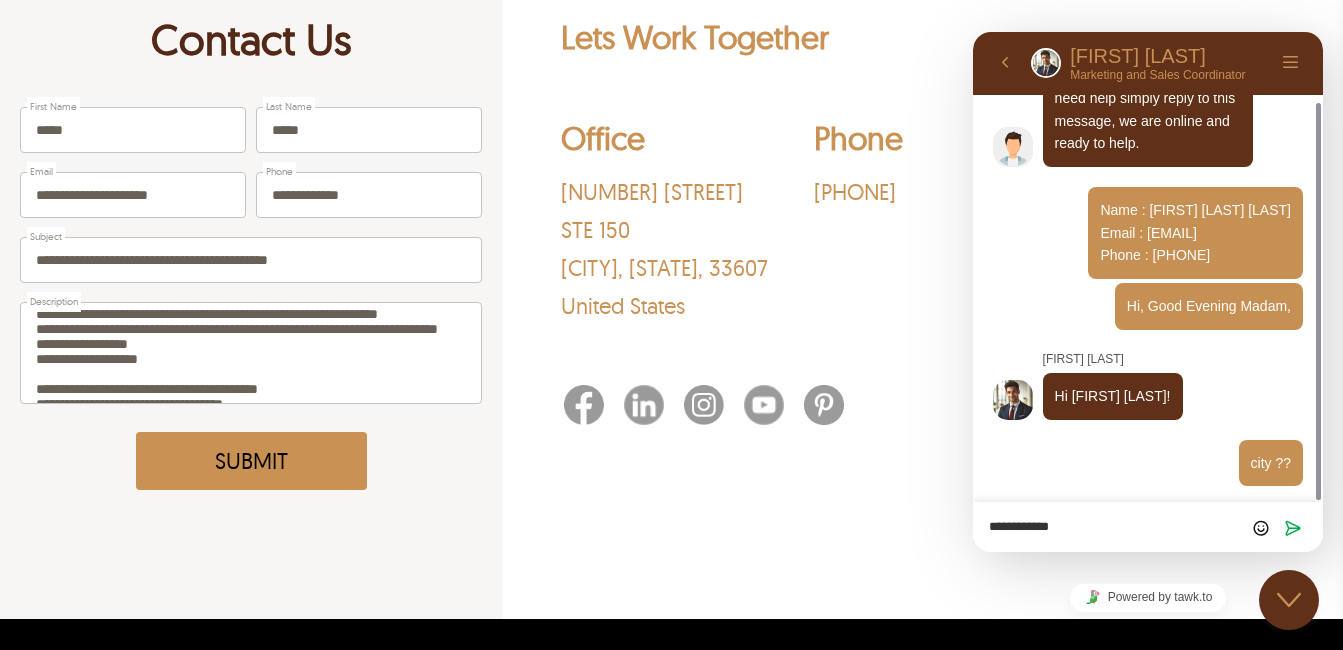 type 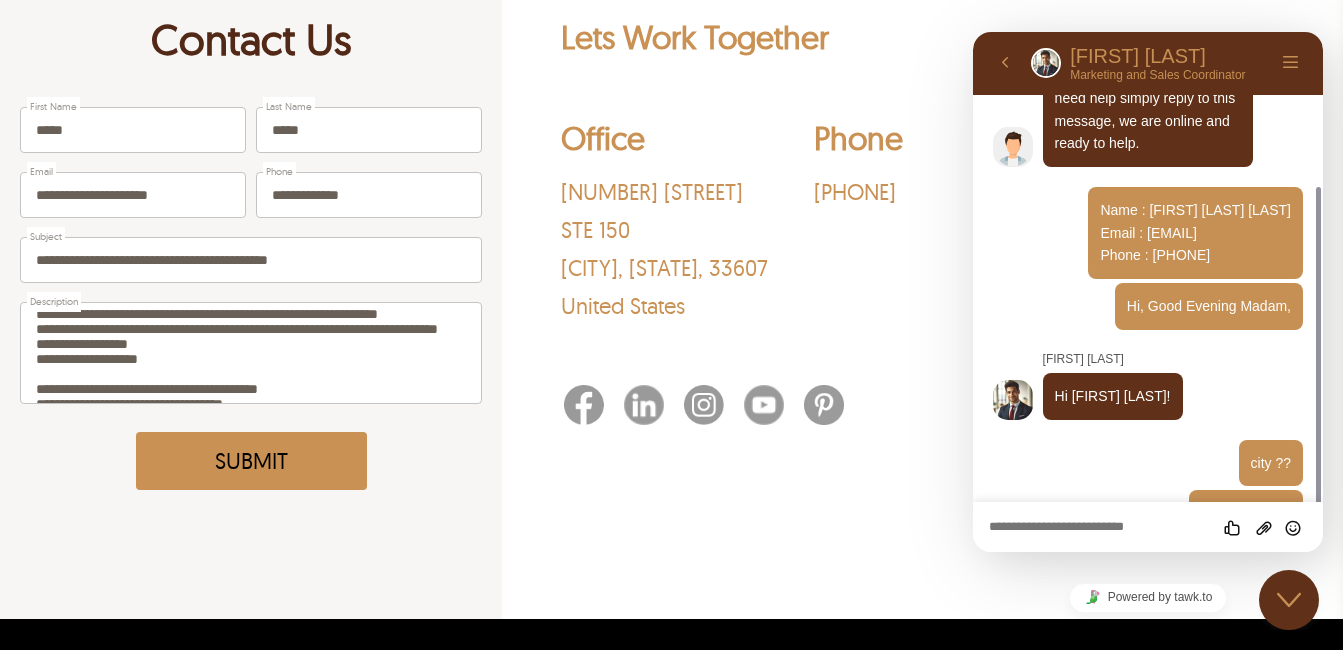 scroll, scrollTop: 134, scrollLeft: 0, axis: vertical 